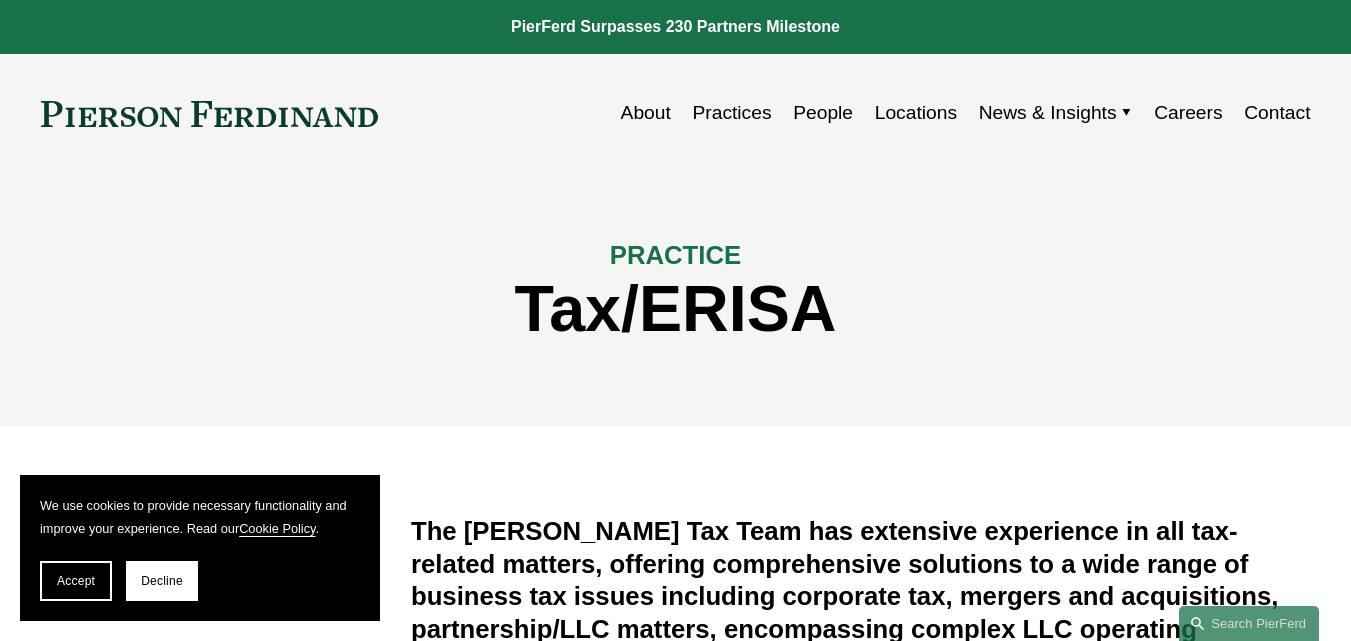 scroll, scrollTop: 0, scrollLeft: 0, axis: both 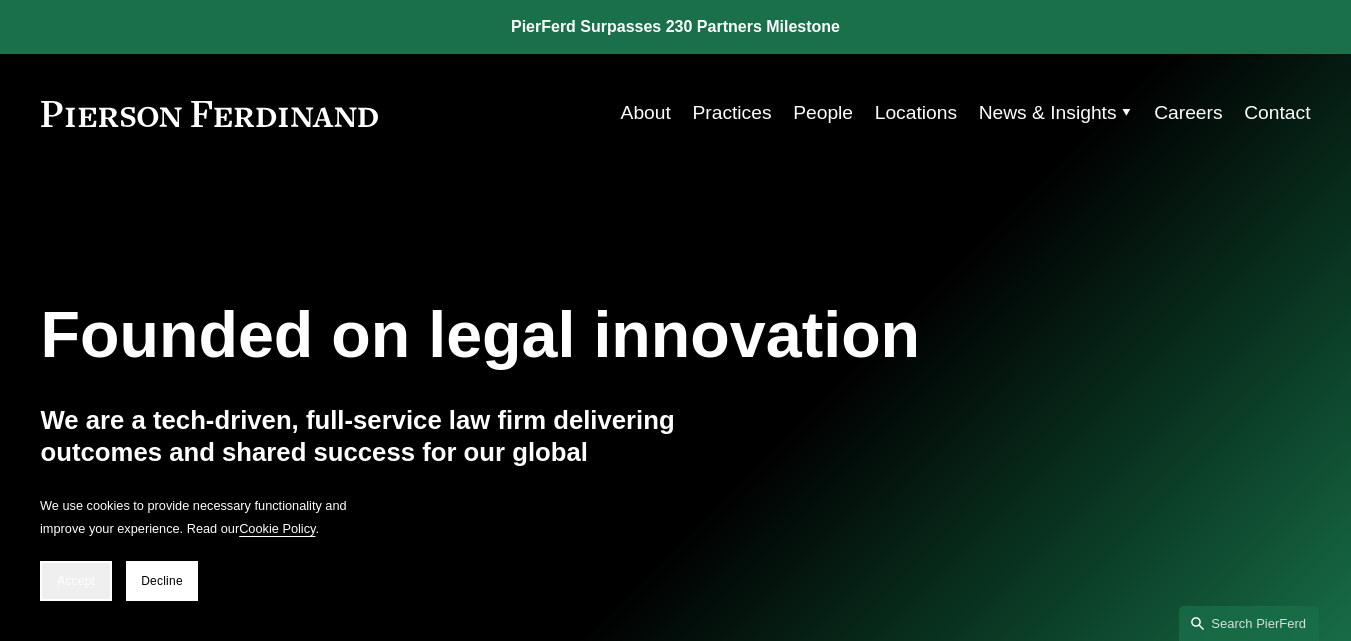 click on "Accept" at bounding box center (76, 581) 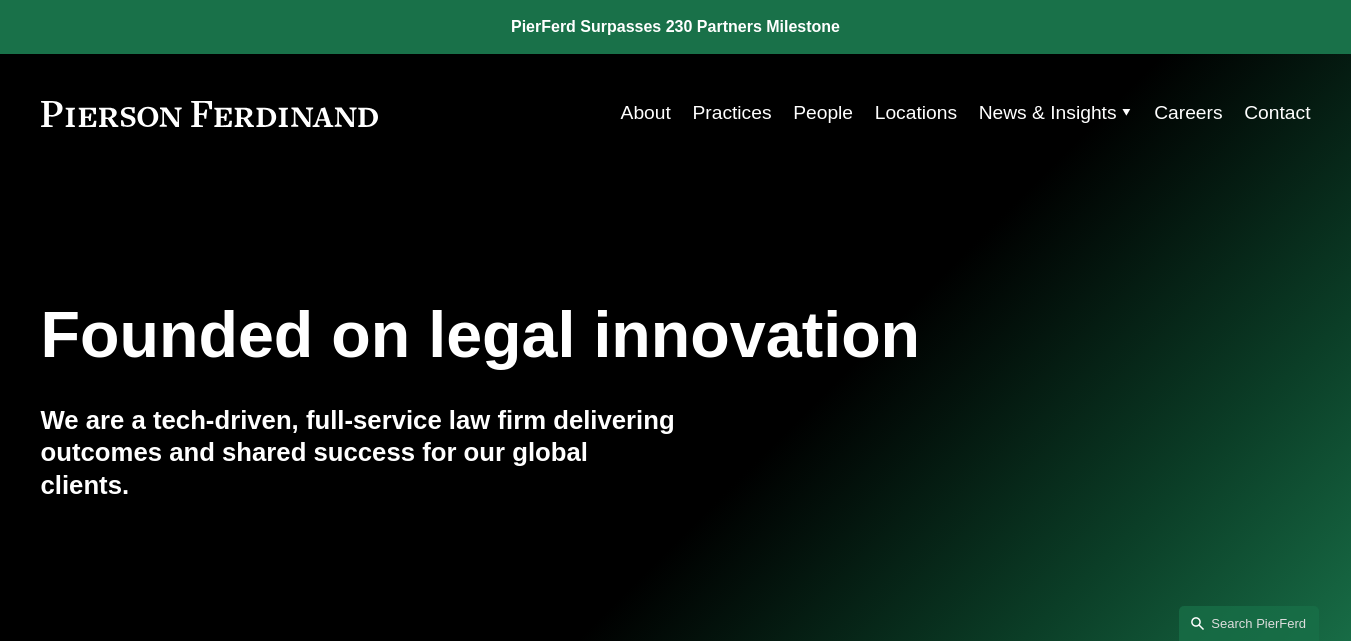 click on "People" at bounding box center (823, 113) 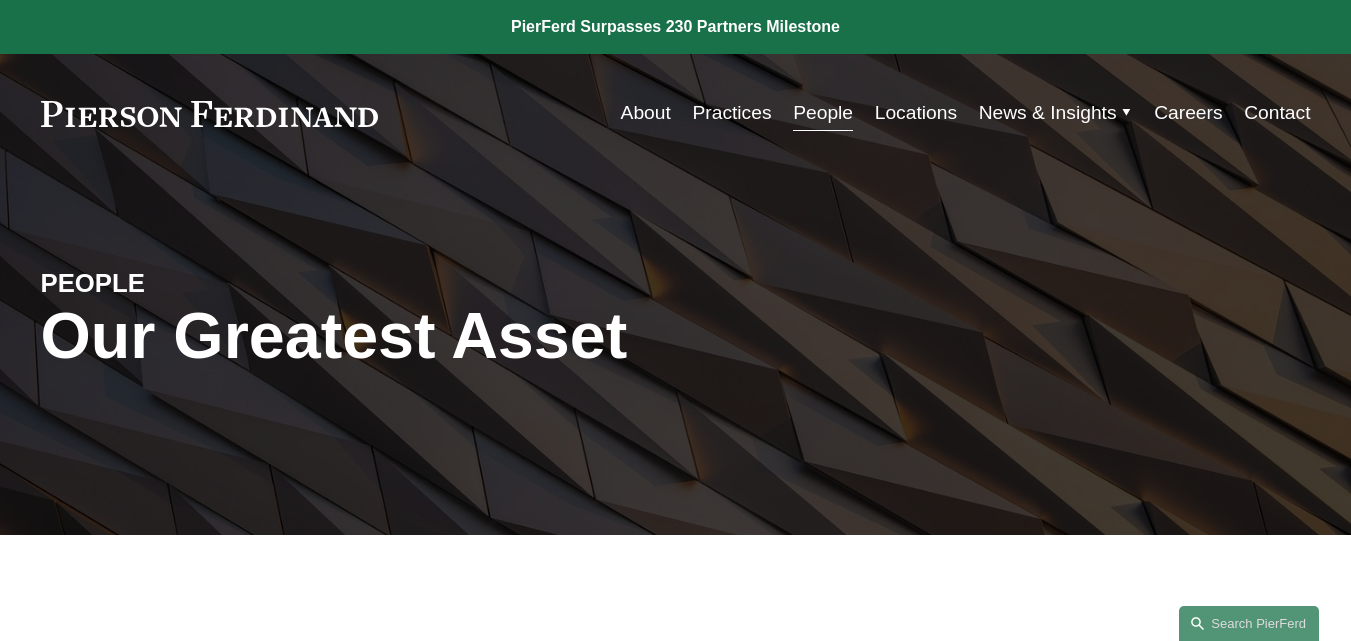 scroll, scrollTop: 0, scrollLeft: 0, axis: both 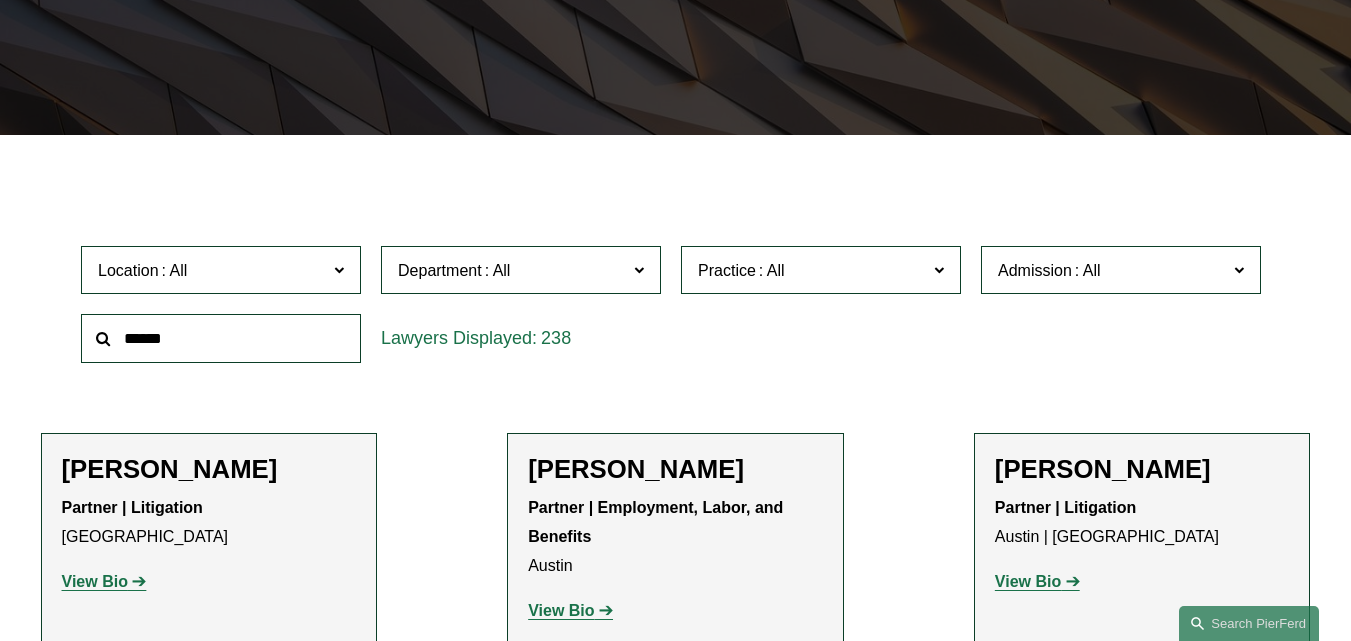 click 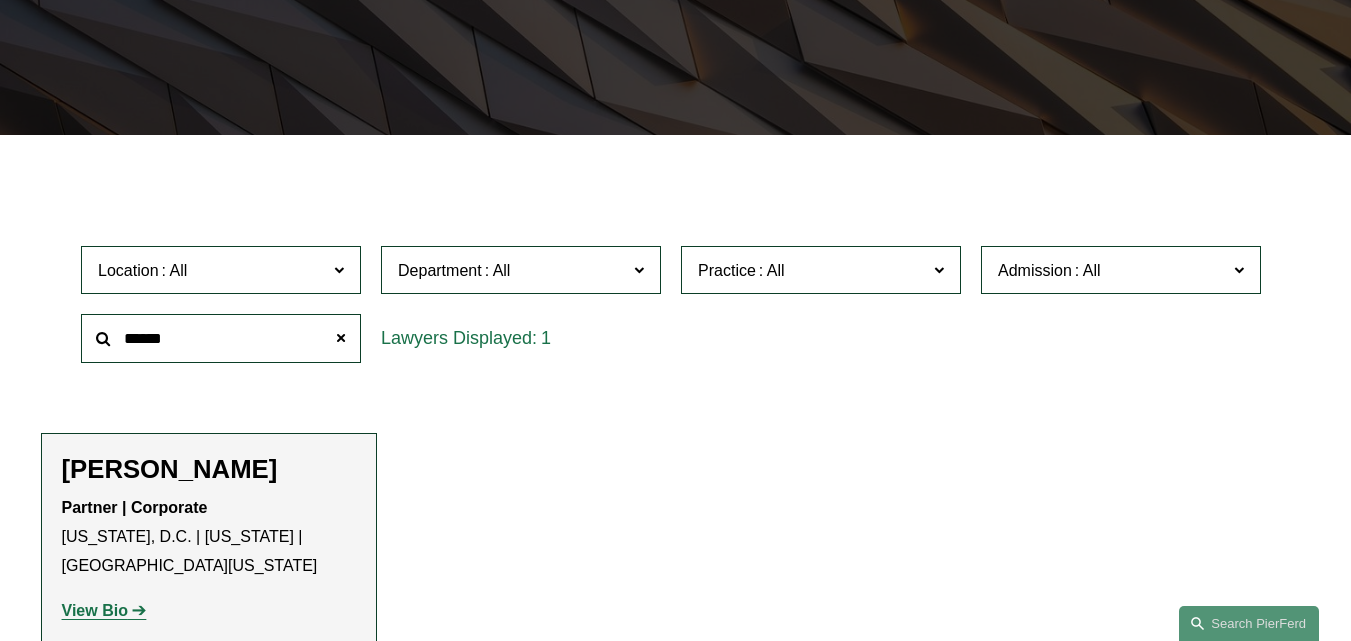 type on "******" 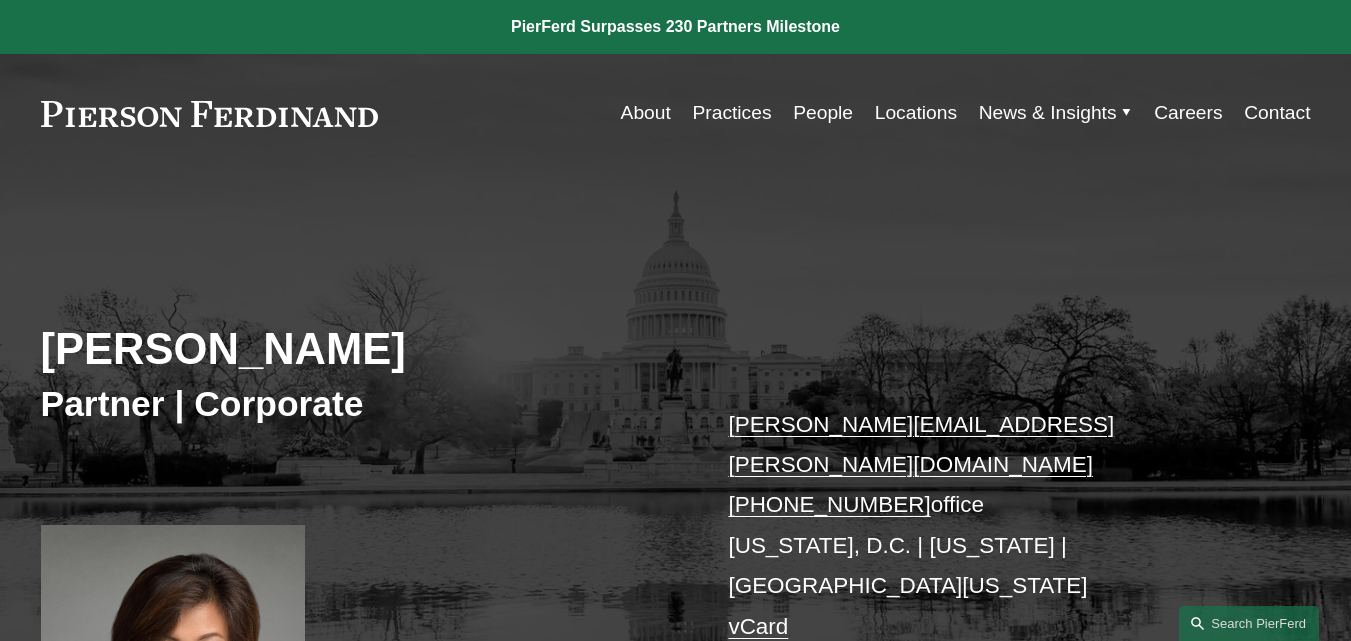 scroll, scrollTop: 0, scrollLeft: 0, axis: both 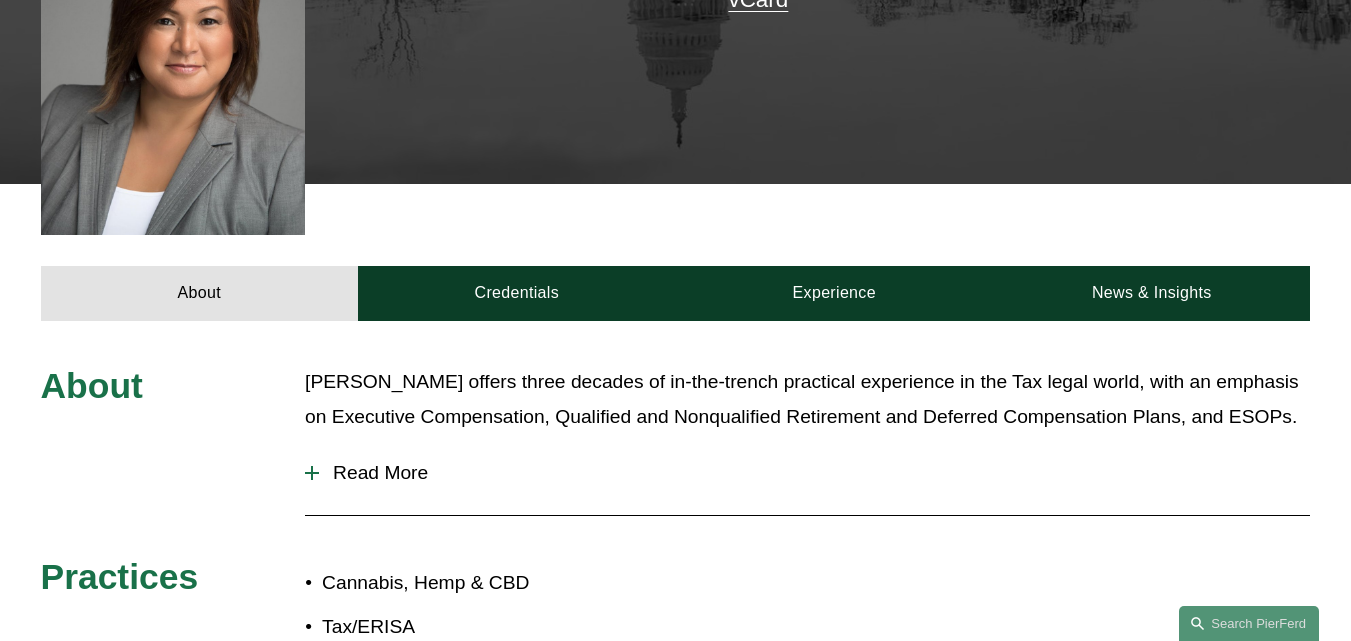 click on "Read More" at bounding box center (814, 473) 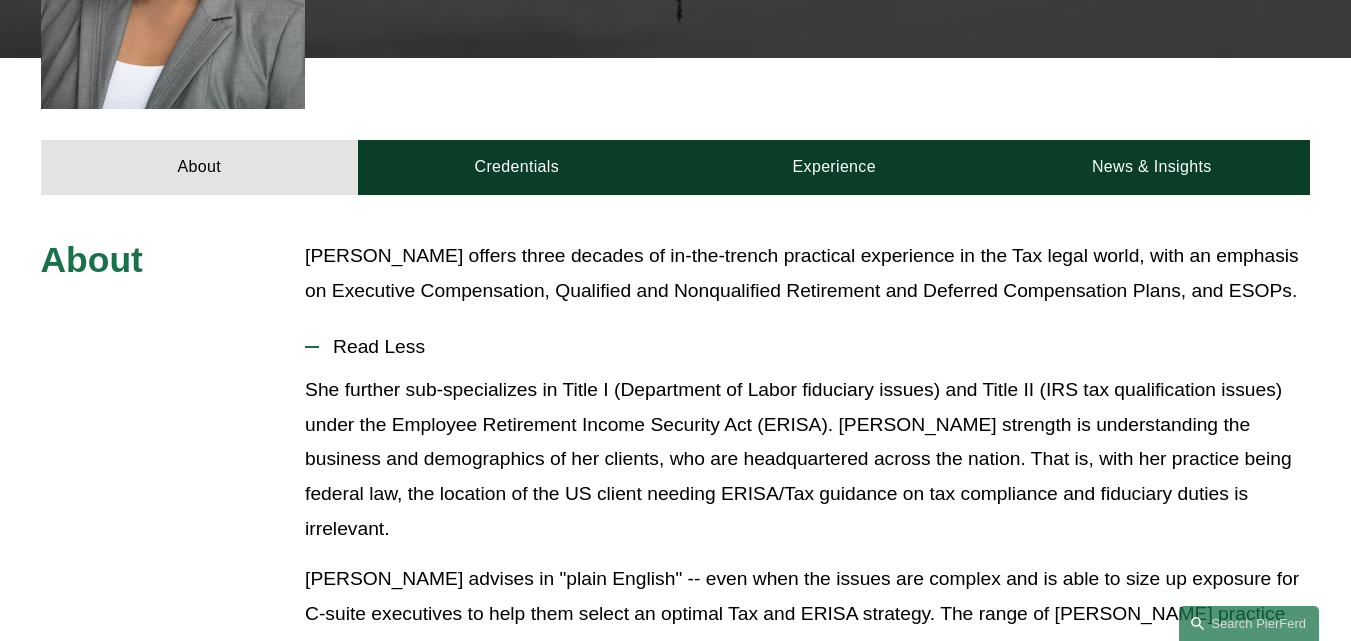 scroll, scrollTop: 757, scrollLeft: 0, axis: vertical 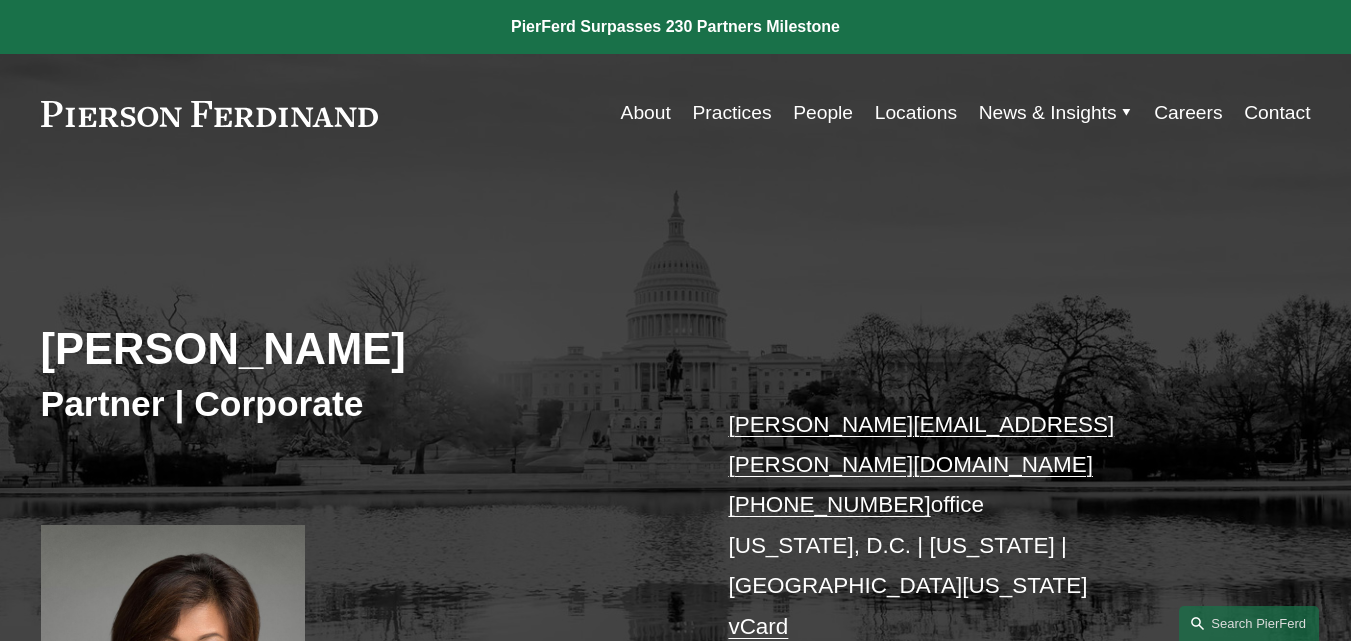 click on "People" at bounding box center (823, 113) 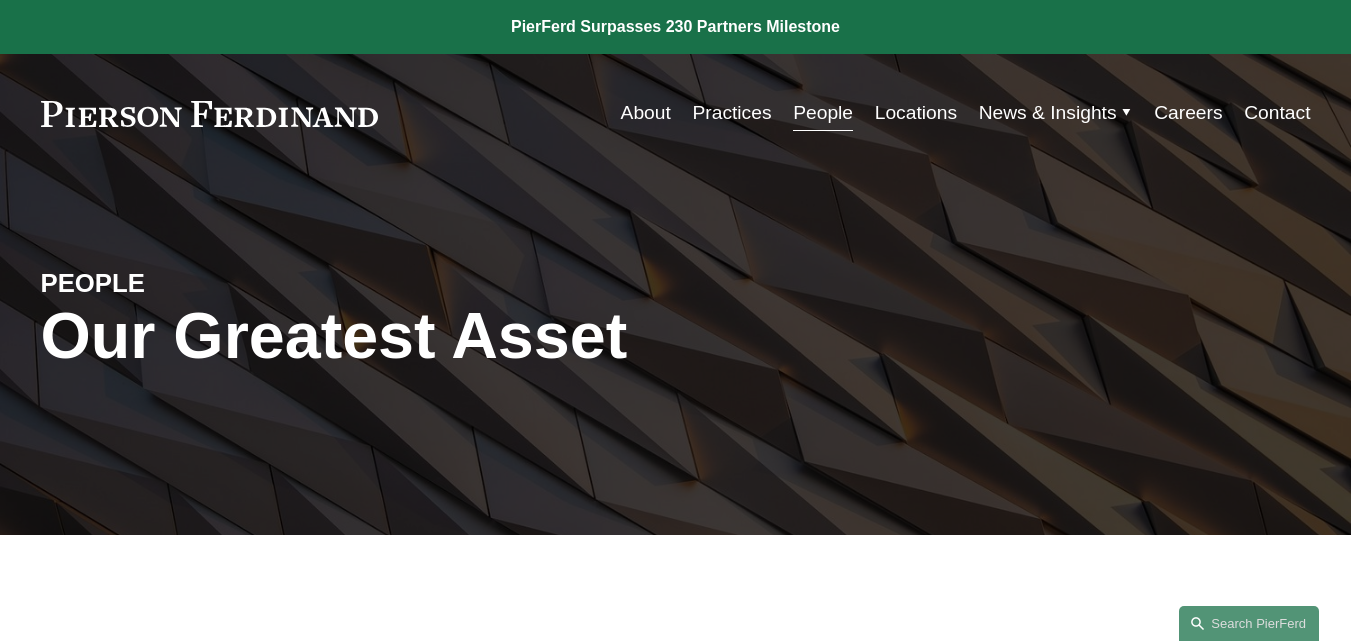 scroll, scrollTop: 0, scrollLeft: 0, axis: both 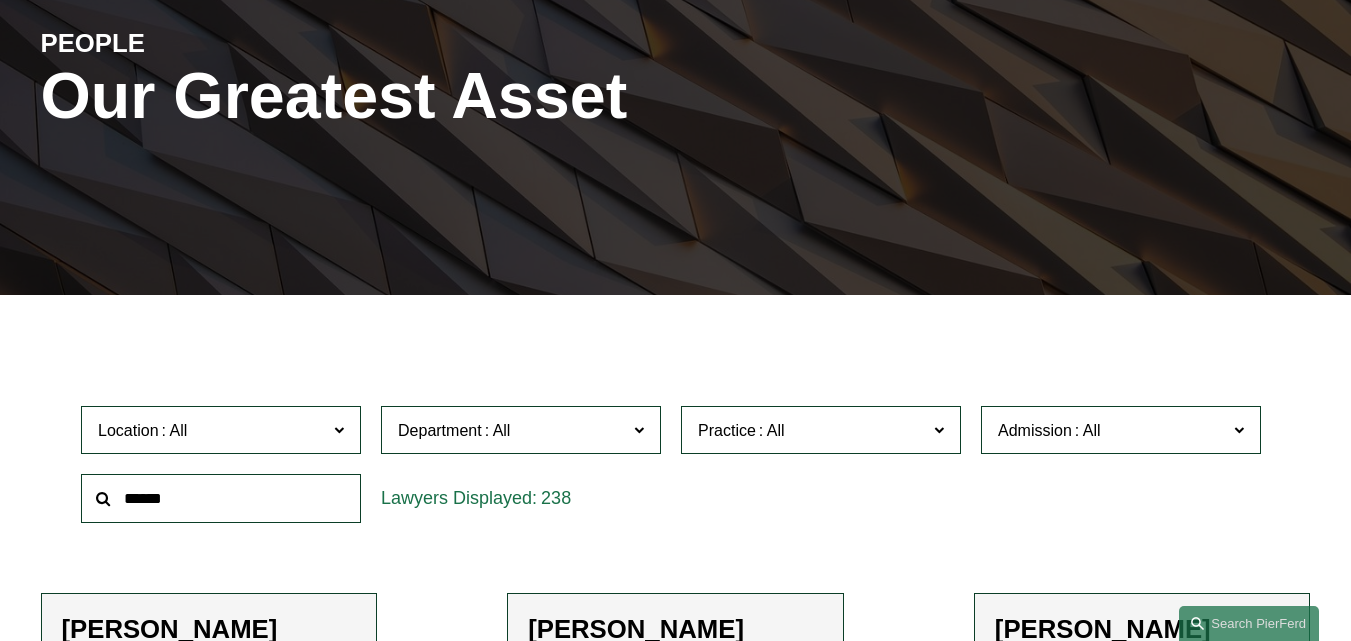 click on "Location" 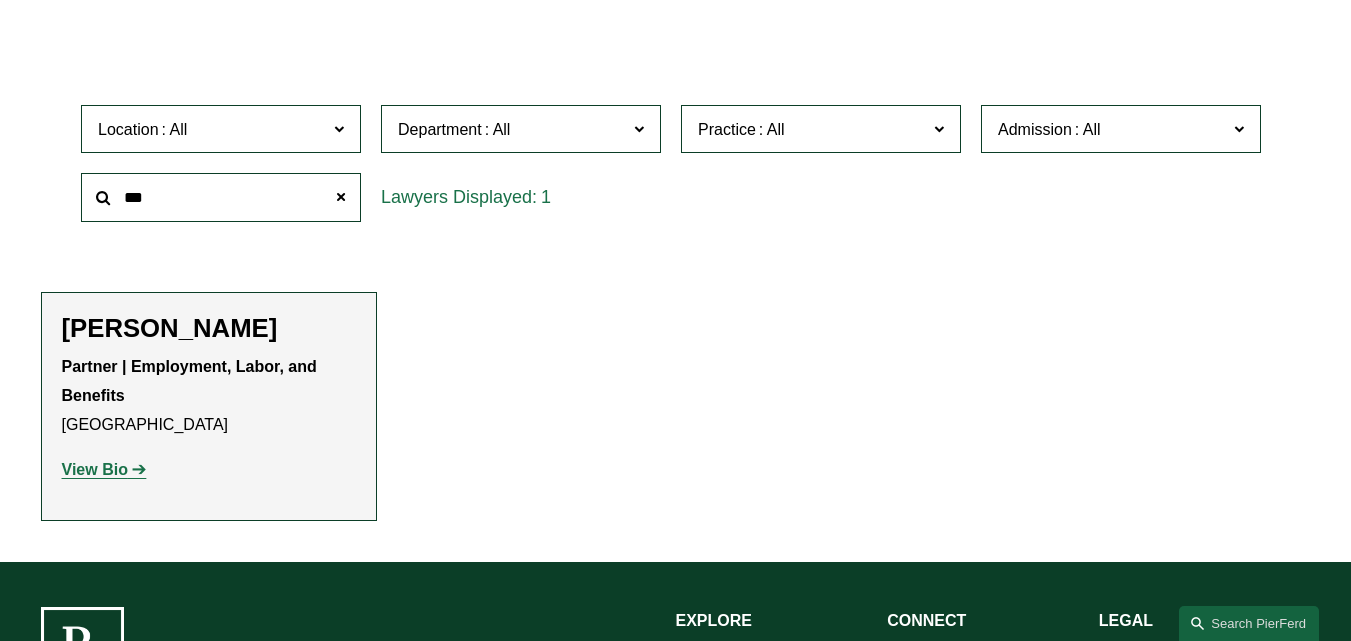 scroll, scrollTop: 556, scrollLeft: 0, axis: vertical 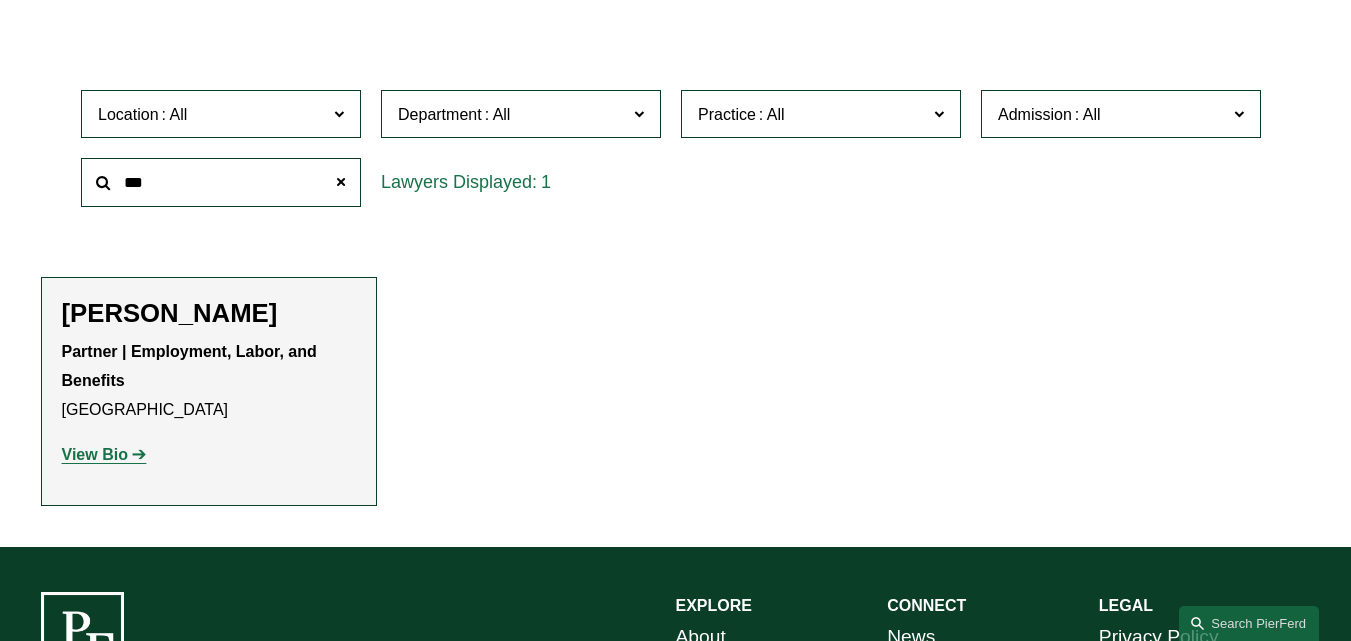 click on "View Bio" 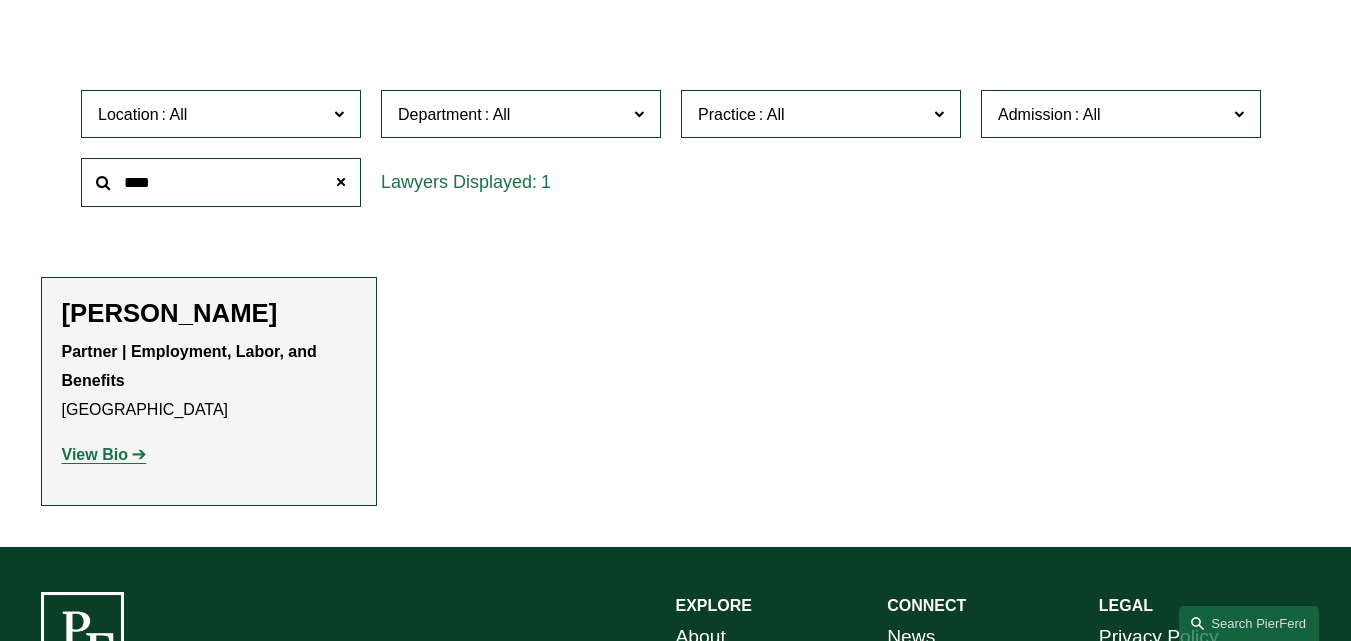 type on "****" 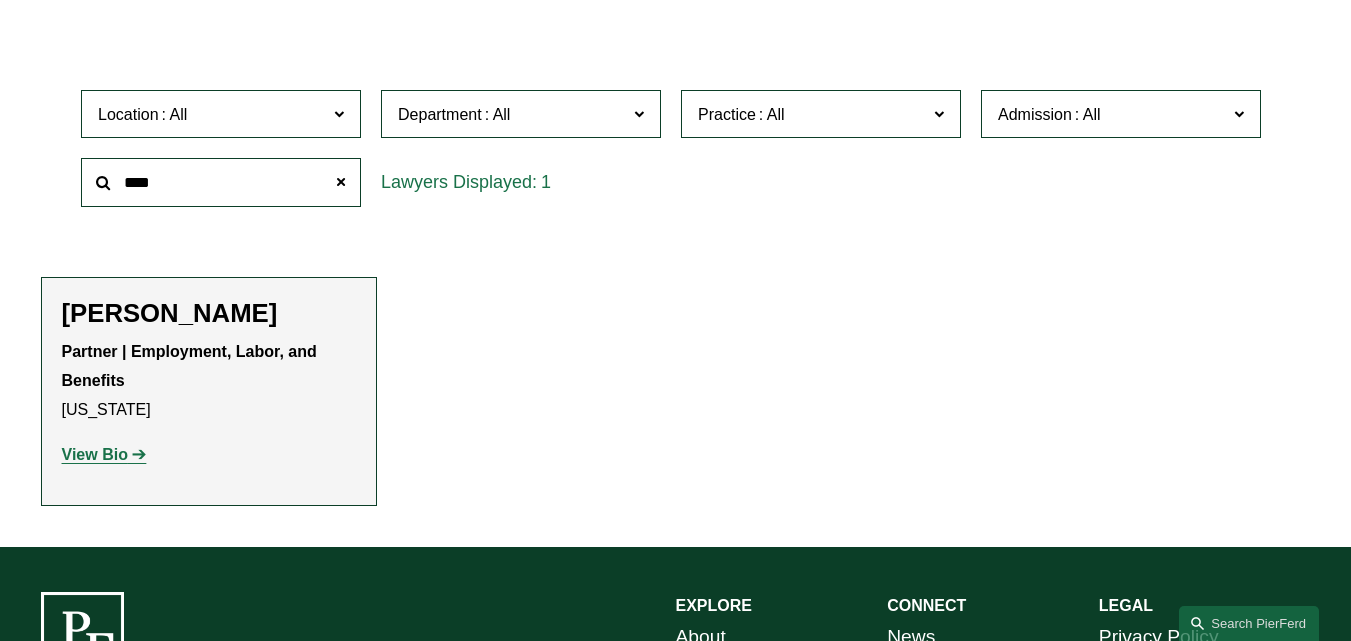 click on "View Bio" 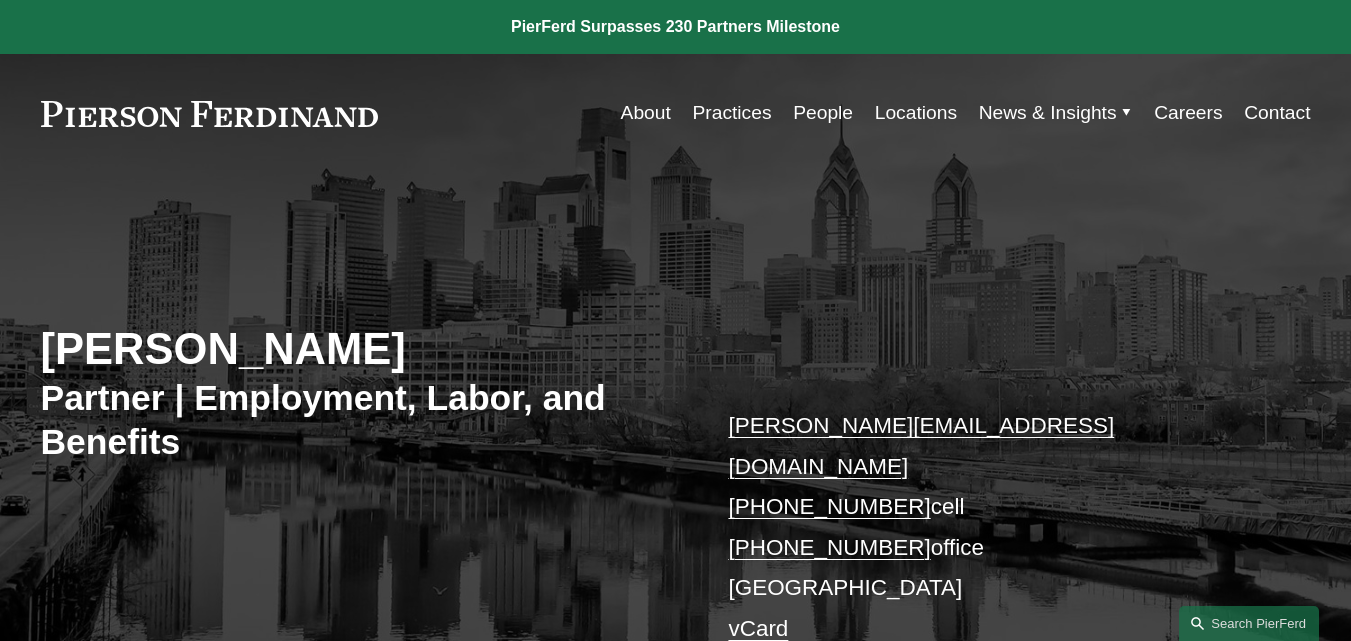 scroll, scrollTop: 0, scrollLeft: 0, axis: both 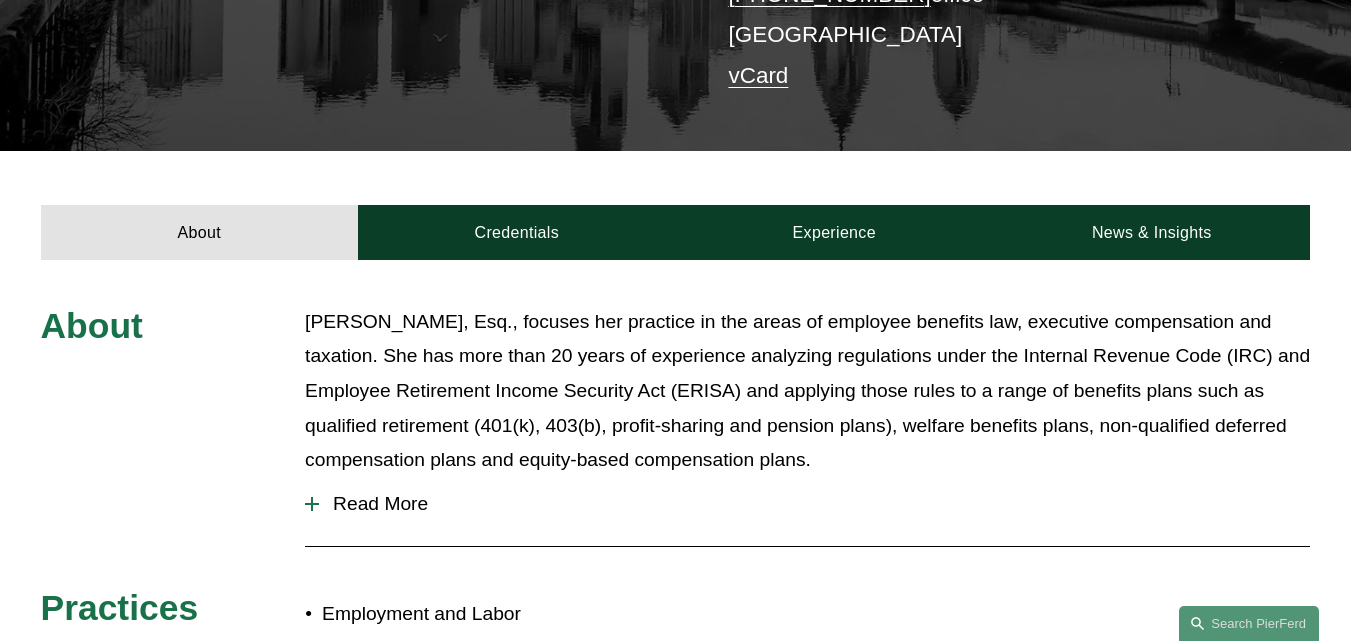 click on "Read More" at bounding box center (814, 504) 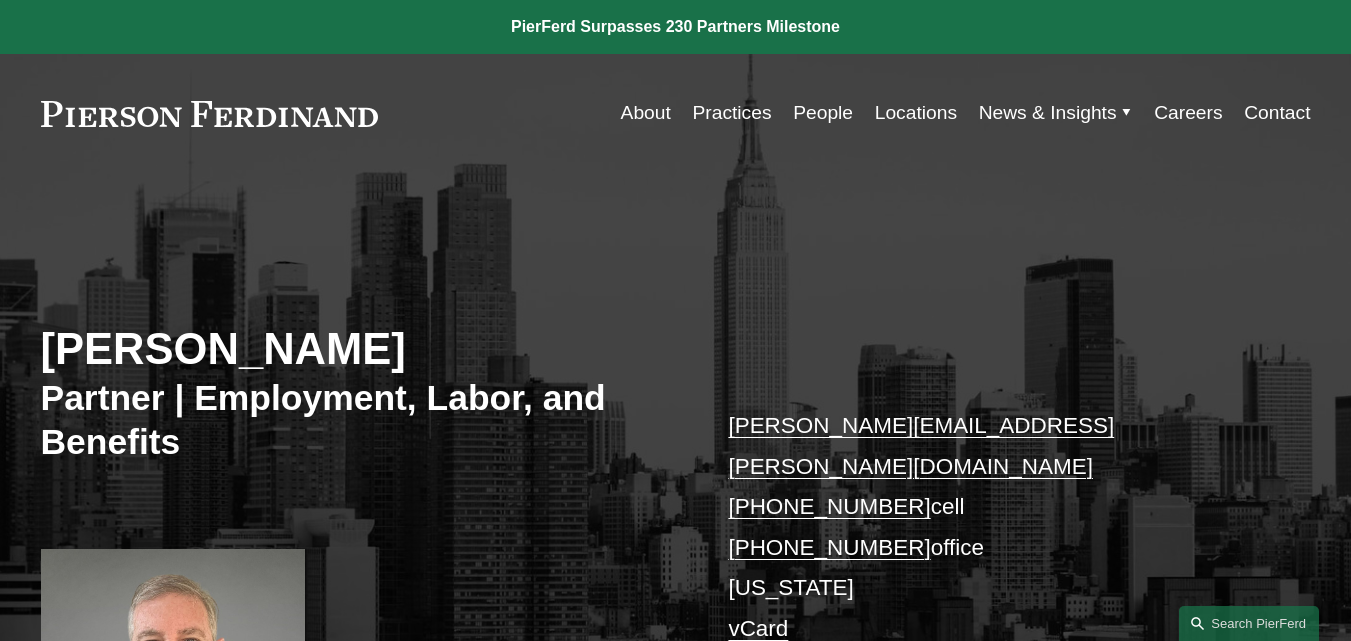 scroll, scrollTop: 0, scrollLeft: 0, axis: both 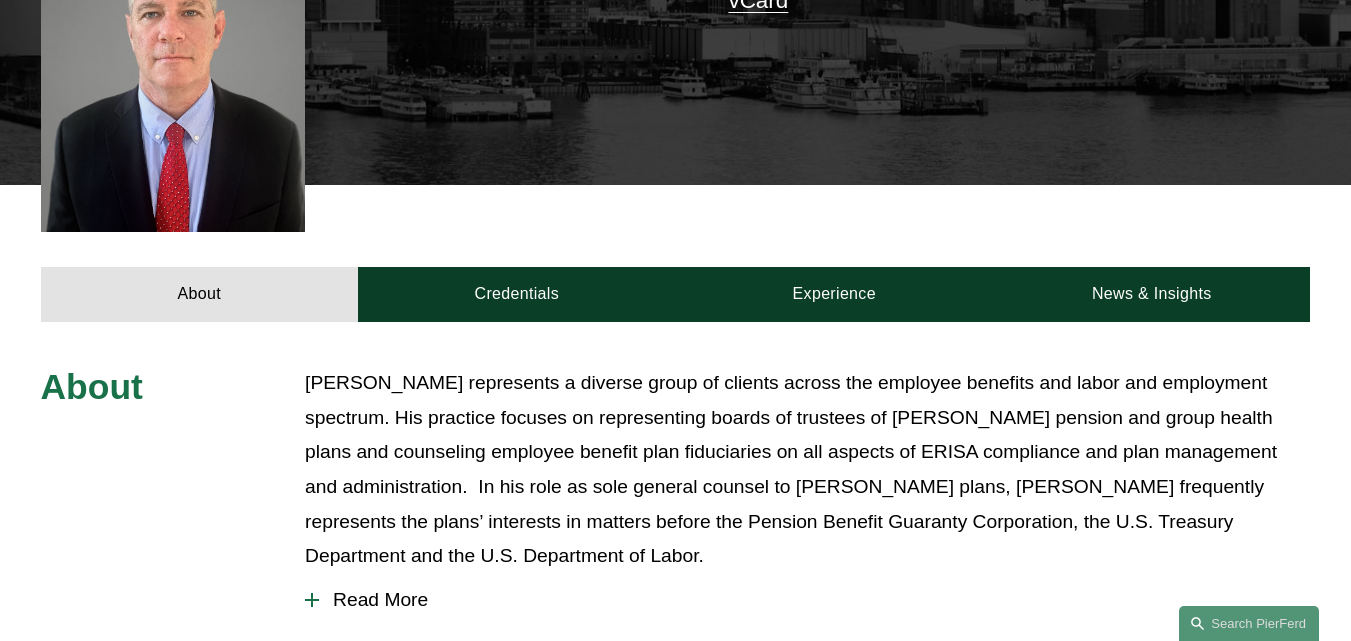 click on "Read More" at bounding box center [814, 600] 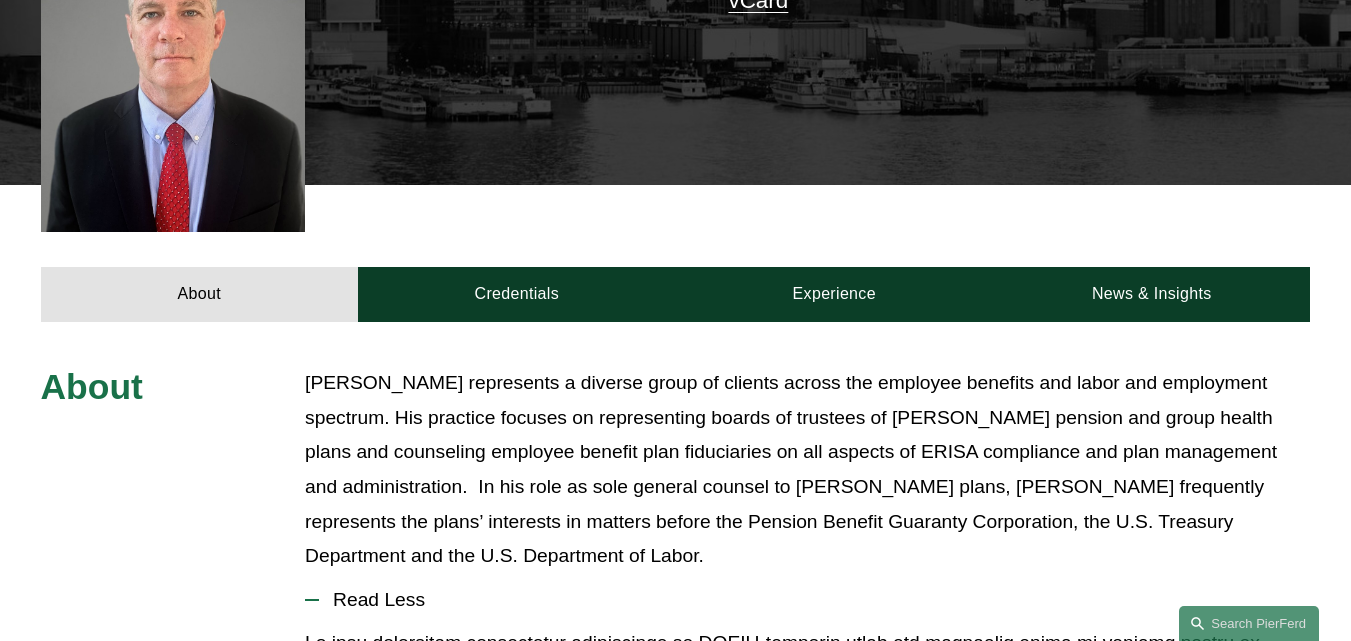 scroll, scrollTop: 0, scrollLeft: 0, axis: both 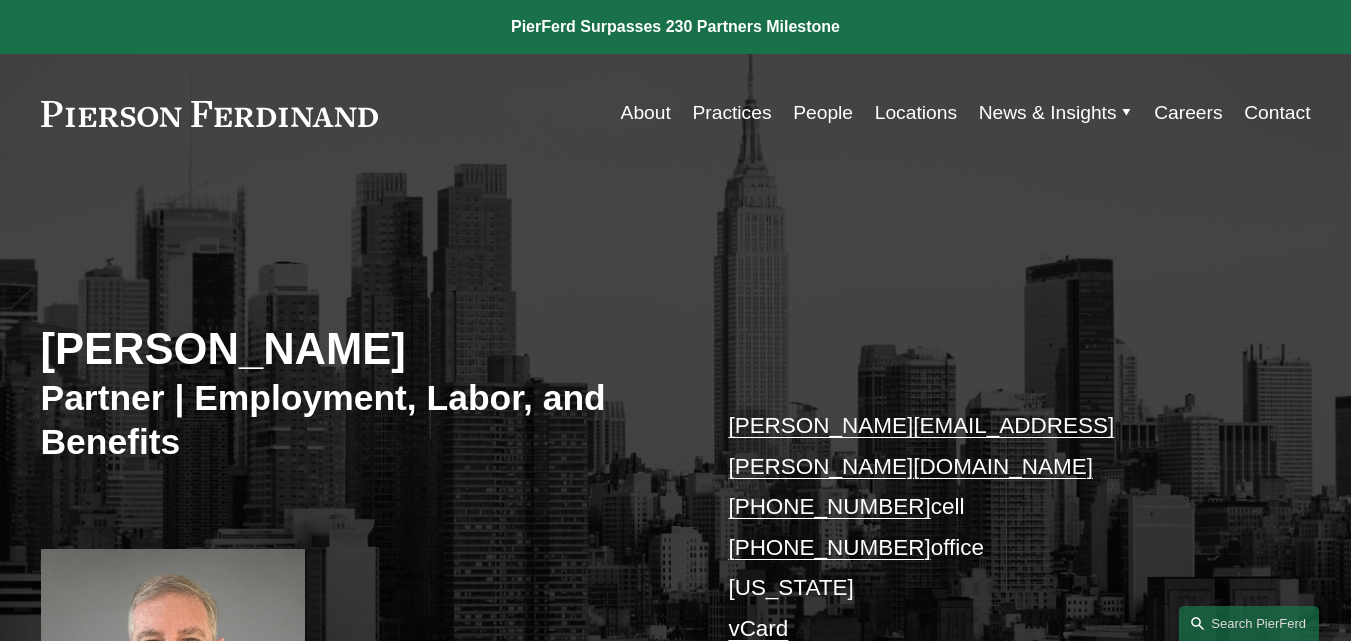 click on "People" at bounding box center [823, 113] 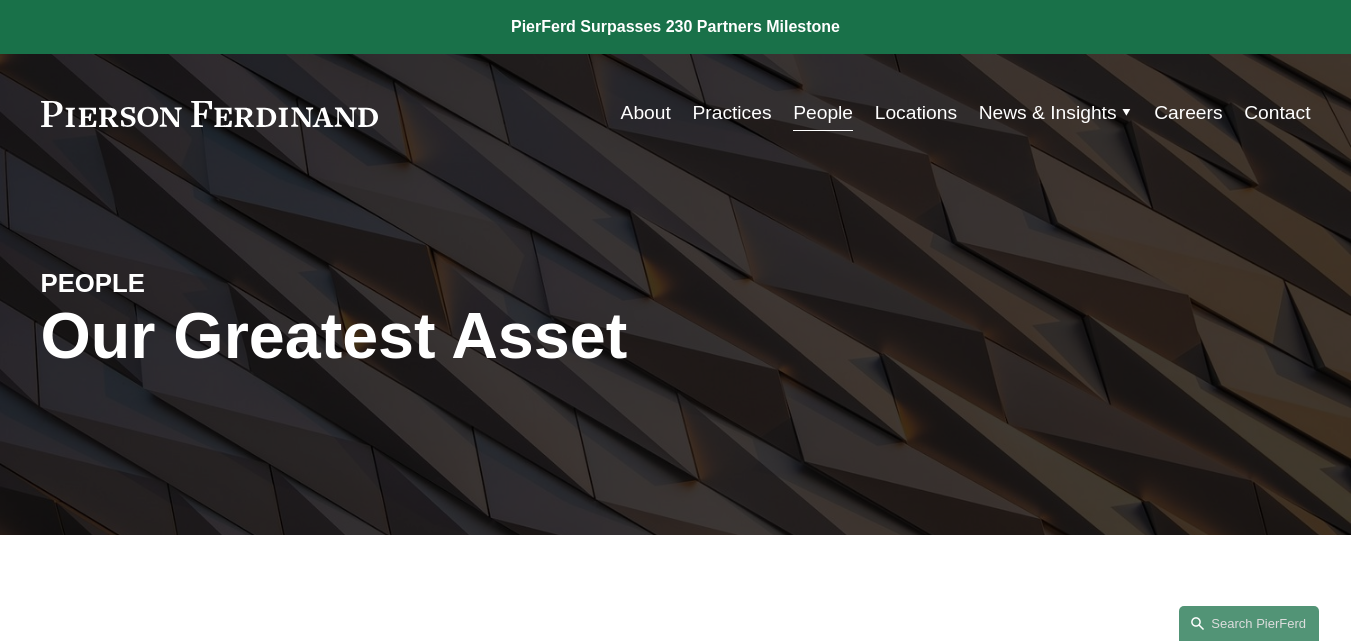 scroll, scrollTop: 0, scrollLeft: 0, axis: both 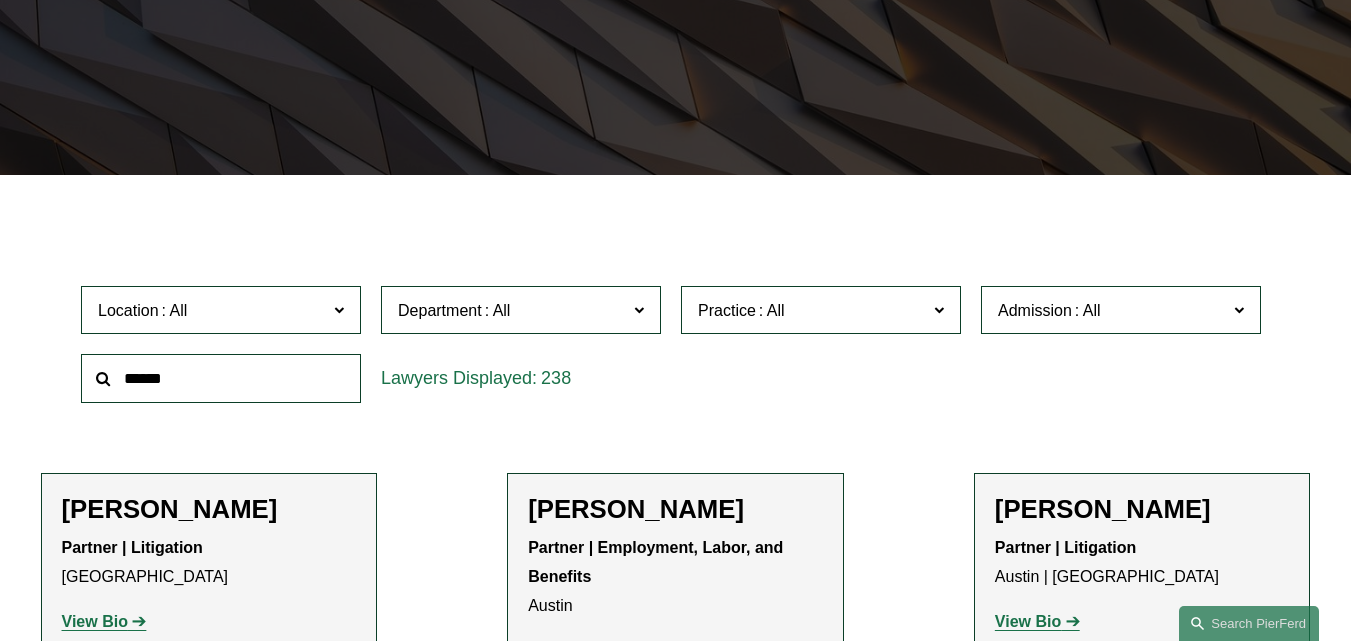 click 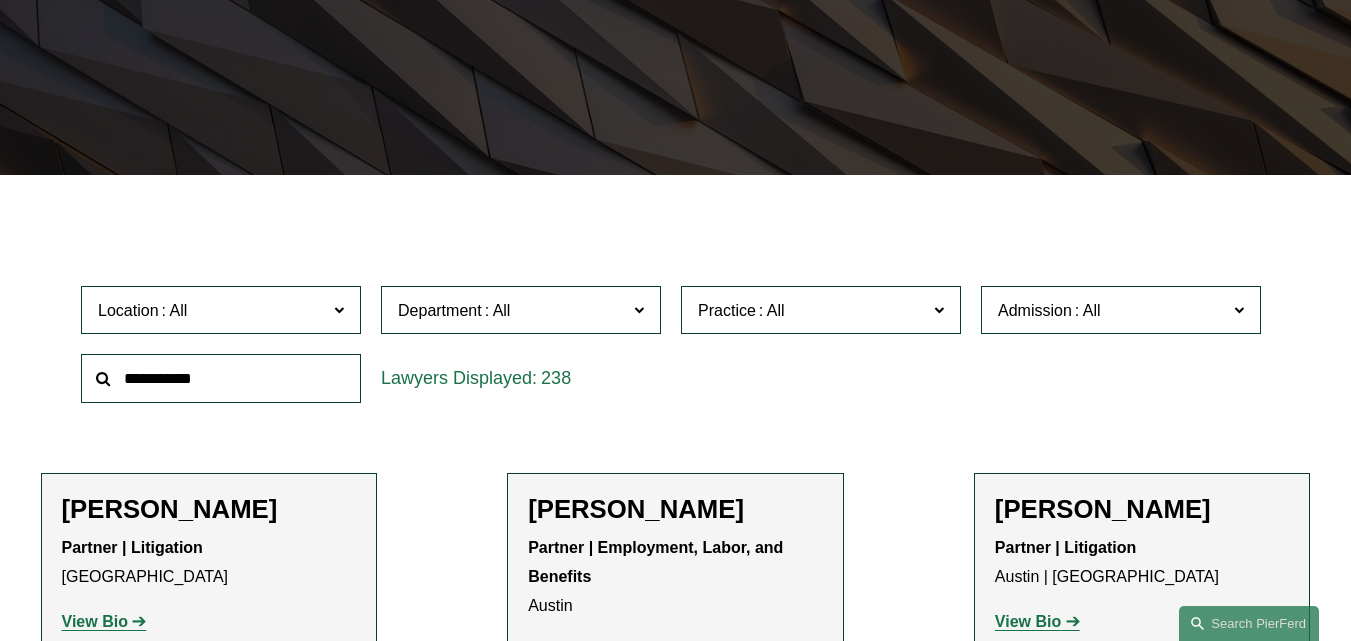 type on "**********" 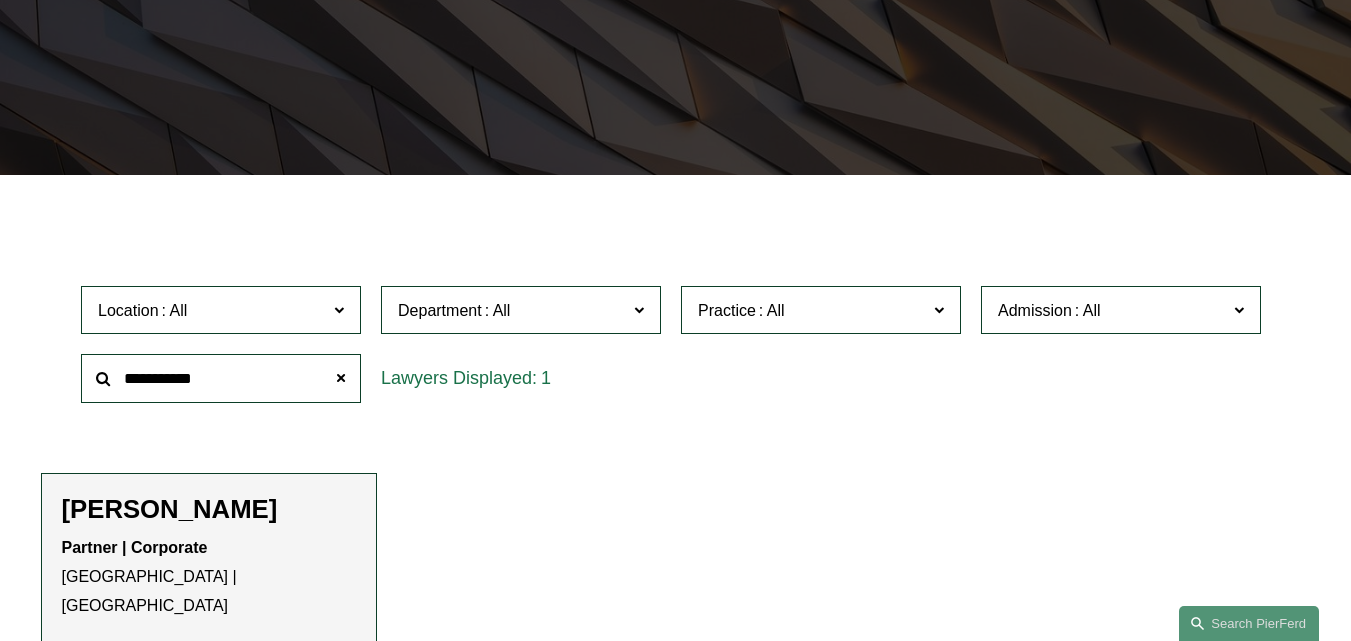 click on "View Bio" 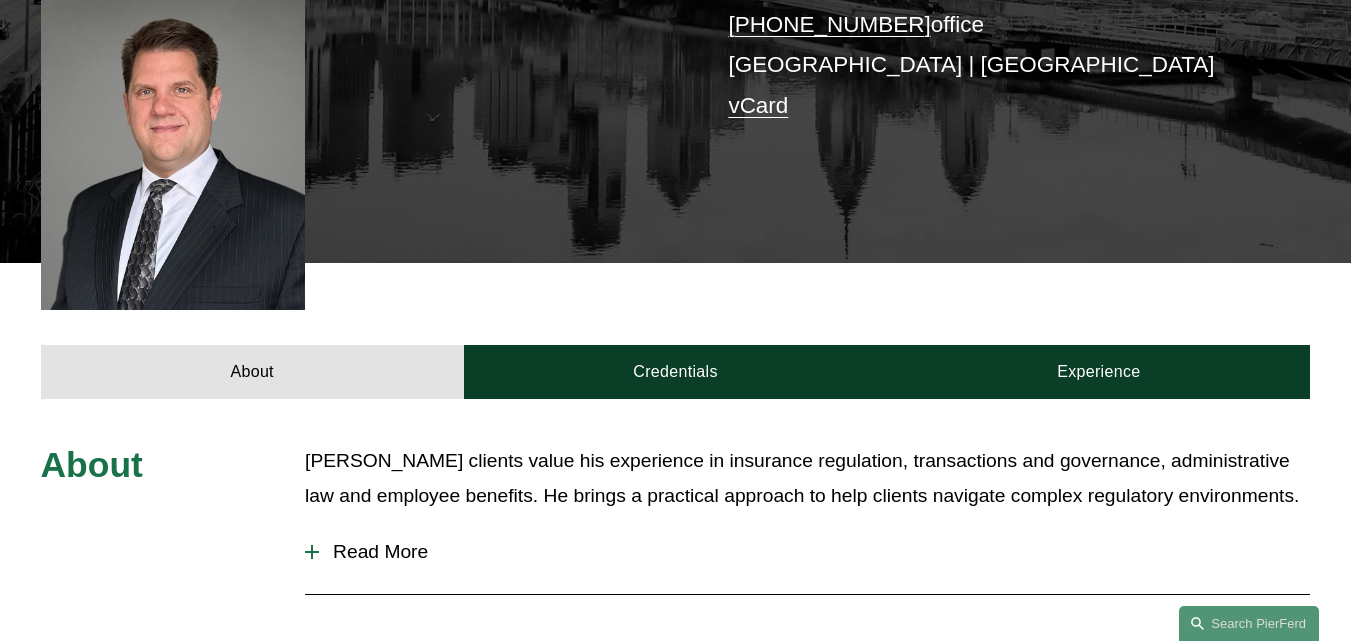 scroll, scrollTop: 560, scrollLeft: 0, axis: vertical 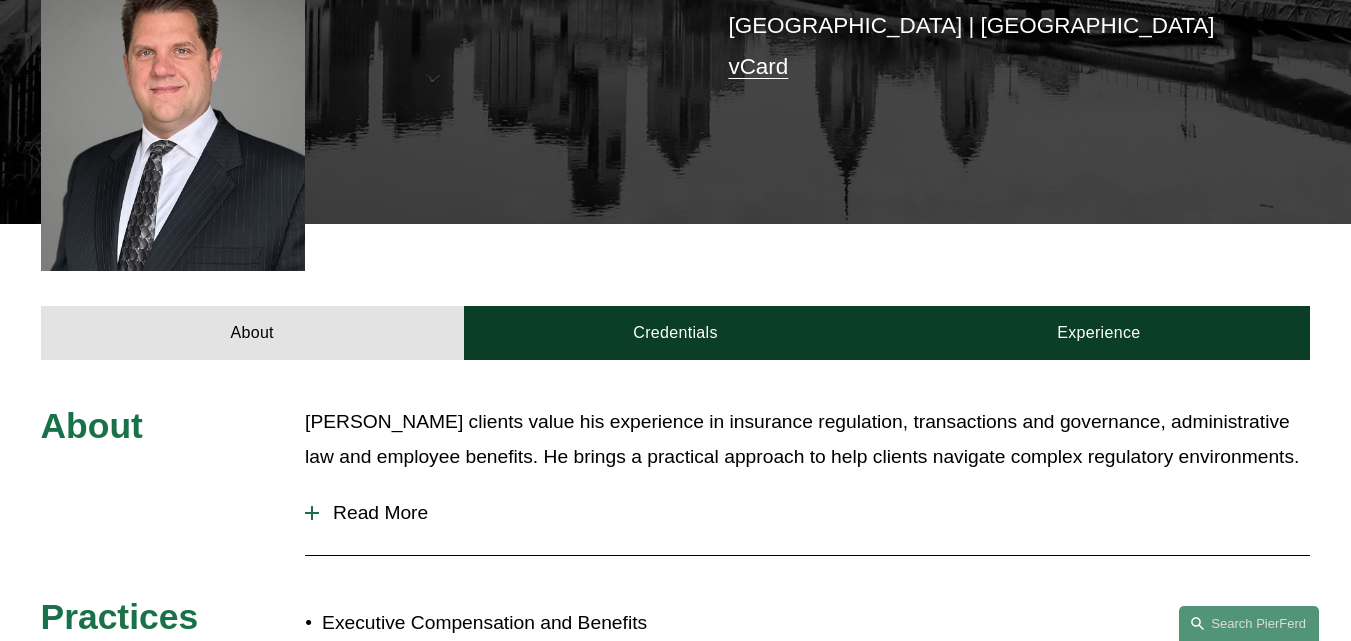 click on "Read More" at bounding box center (814, 513) 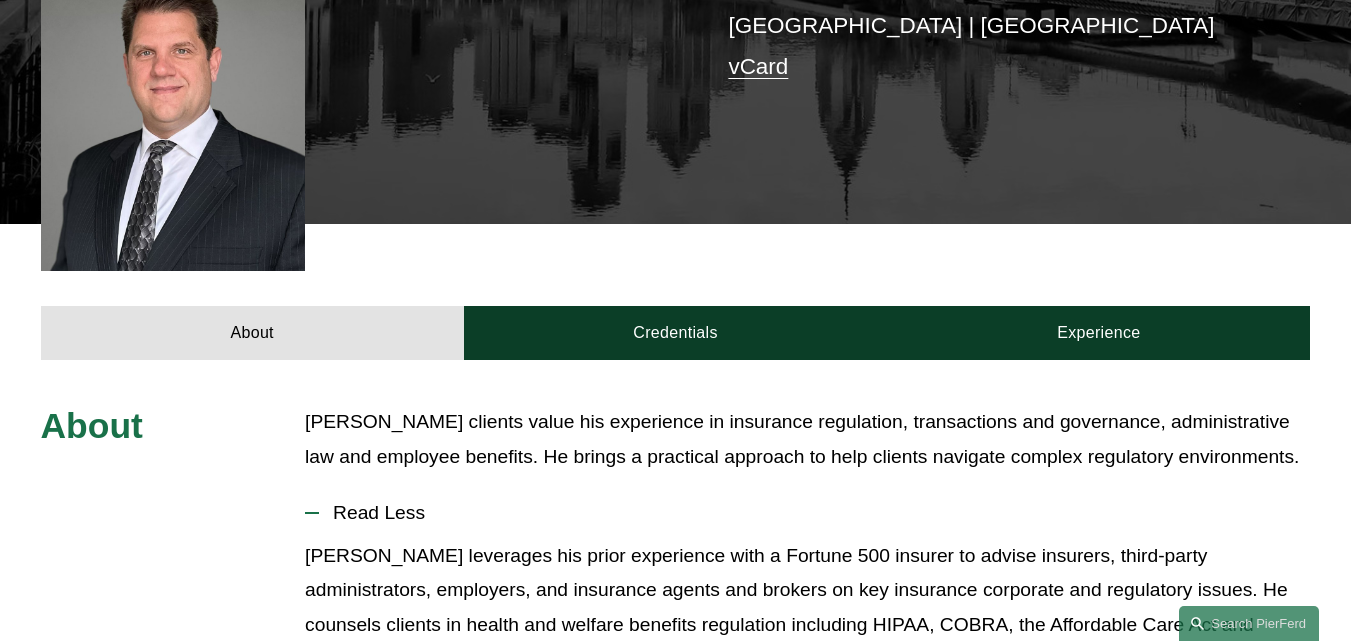 scroll, scrollTop: 0, scrollLeft: 0, axis: both 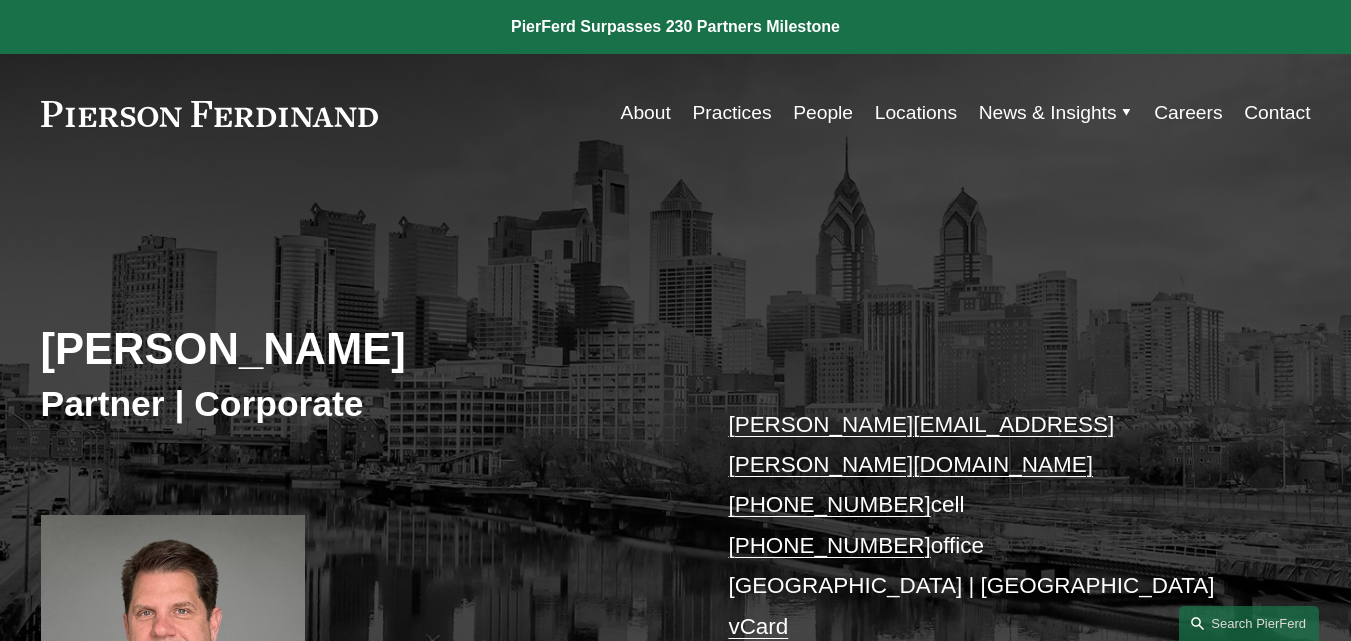 click on "People" at bounding box center (823, 113) 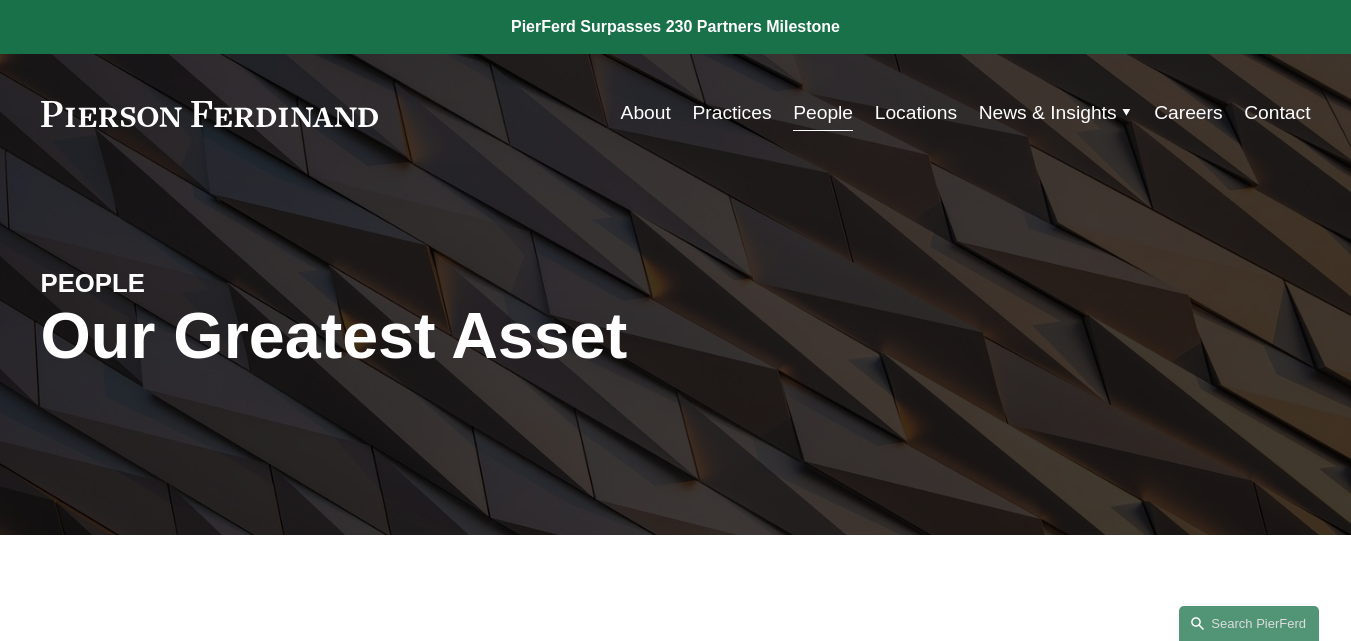 scroll, scrollTop: 0, scrollLeft: 0, axis: both 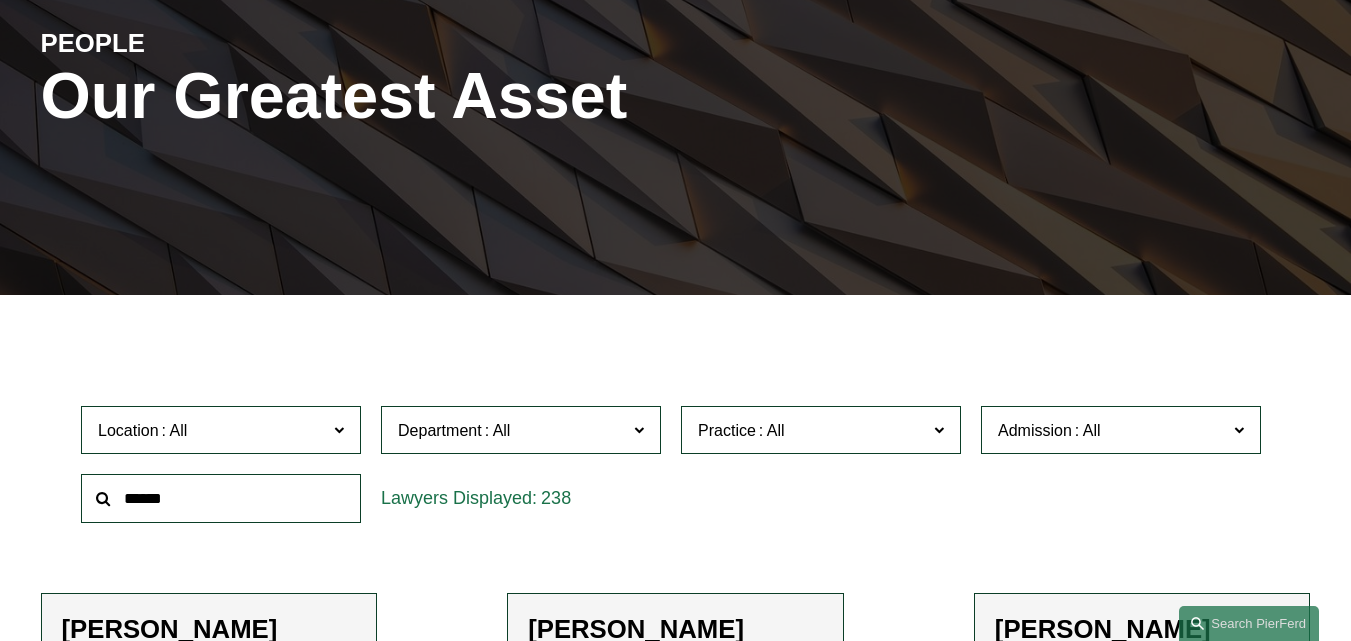 click 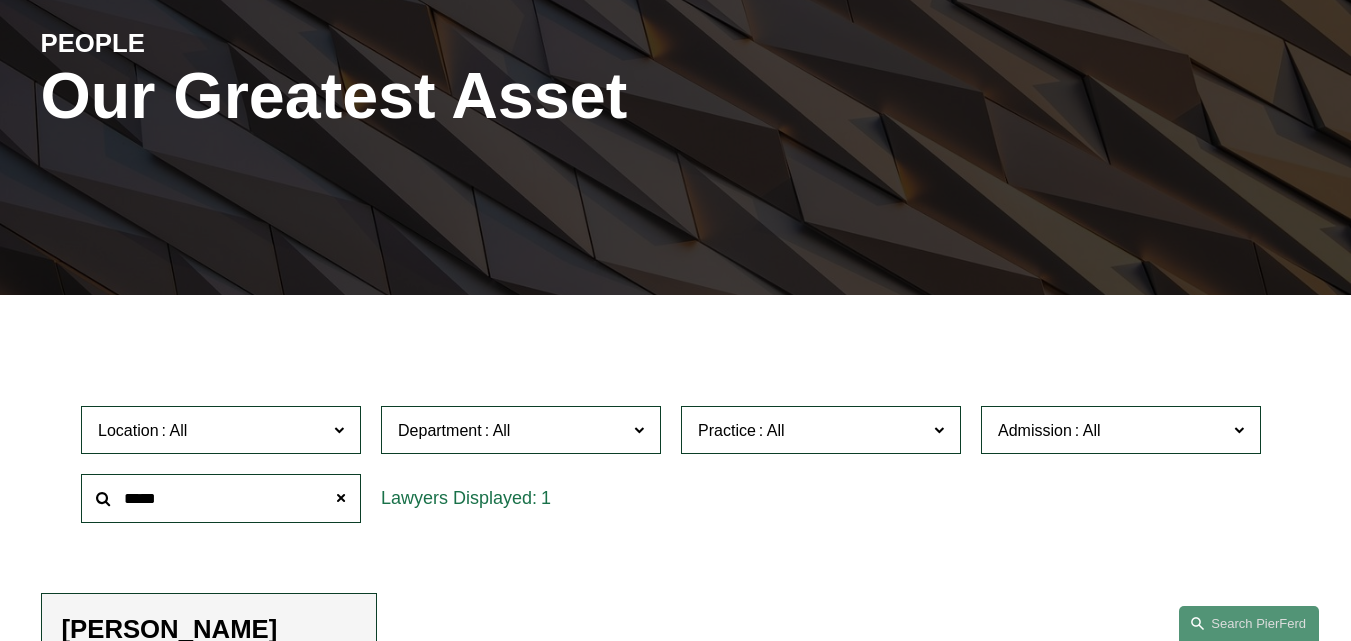 type on "*****" 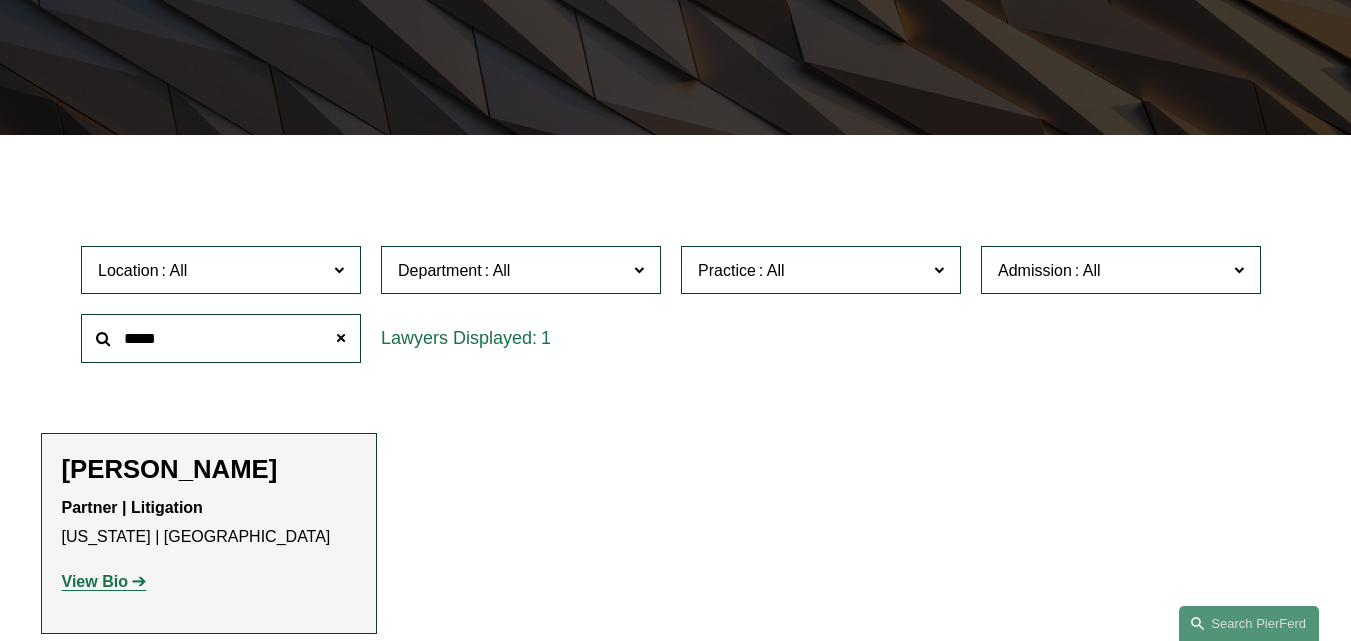 scroll, scrollTop: 450, scrollLeft: 0, axis: vertical 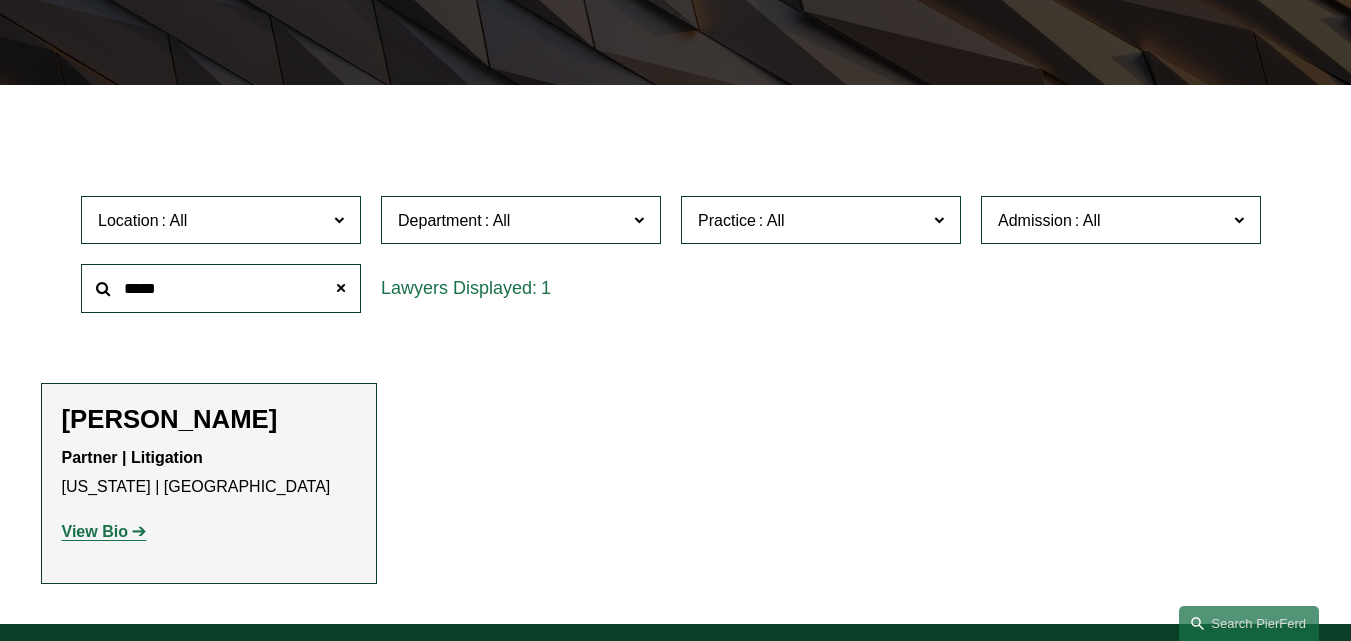 click on "View Bio" 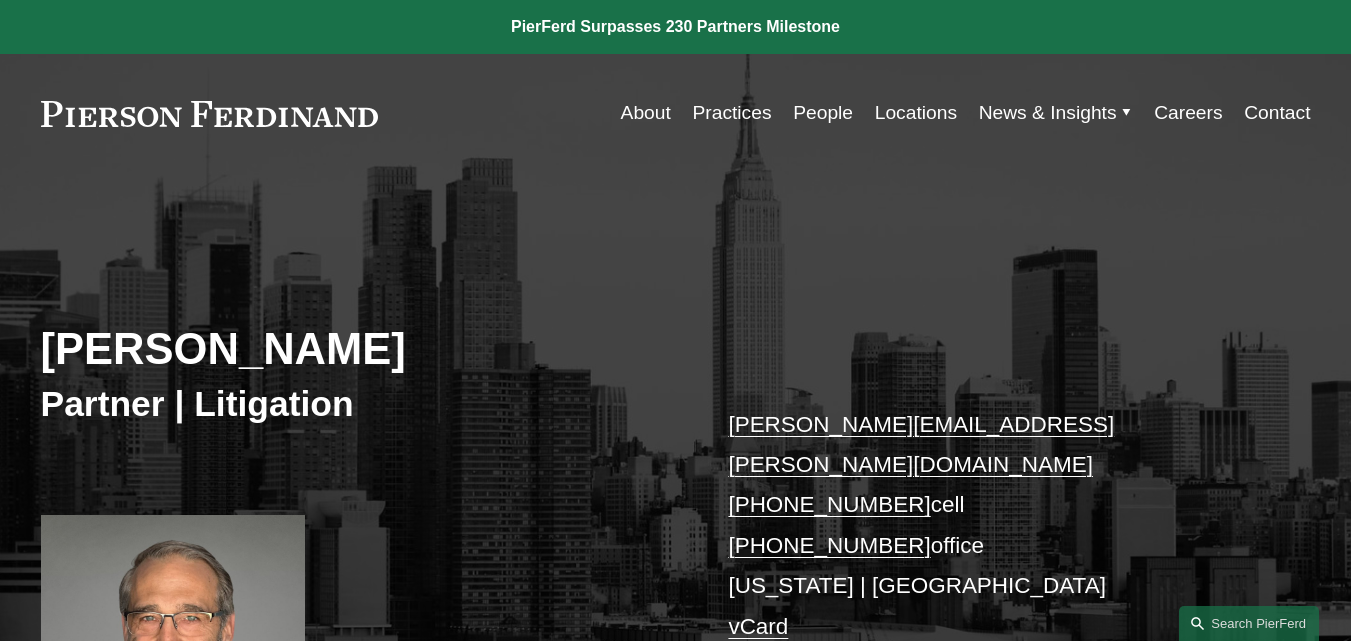 scroll, scrollTop: 0, scrollLeft: 0, axis: both 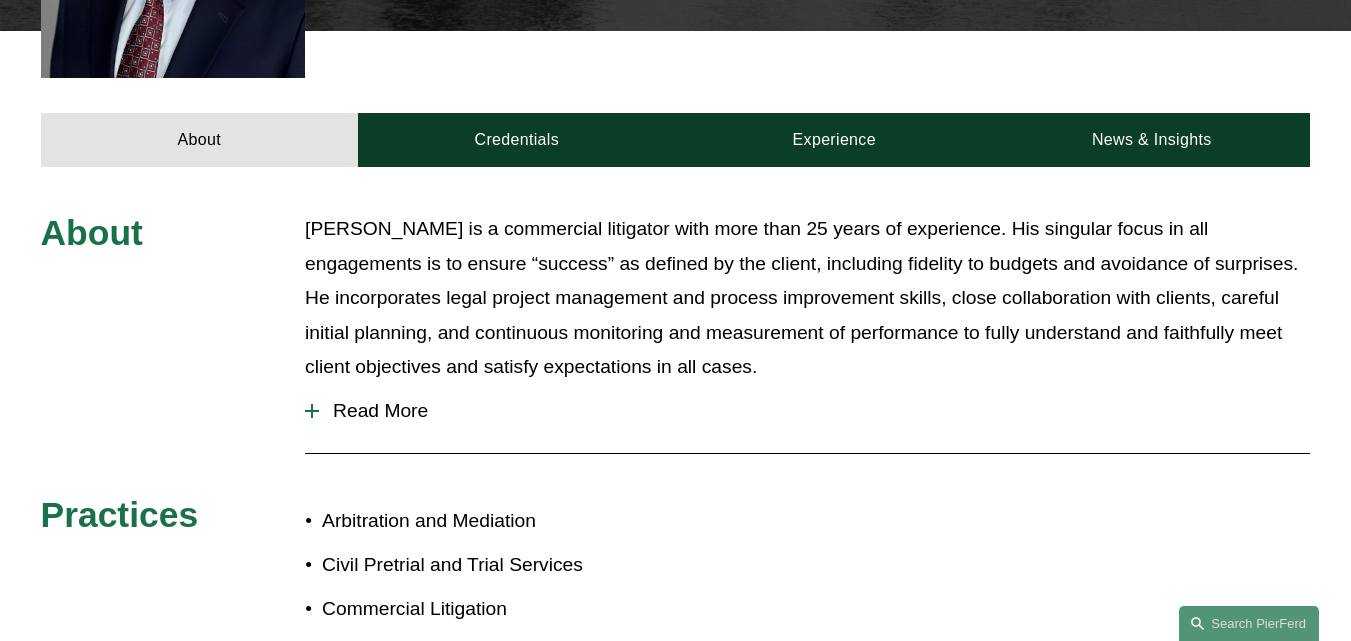 click on "Read More" at bounding box center [814, 411] 